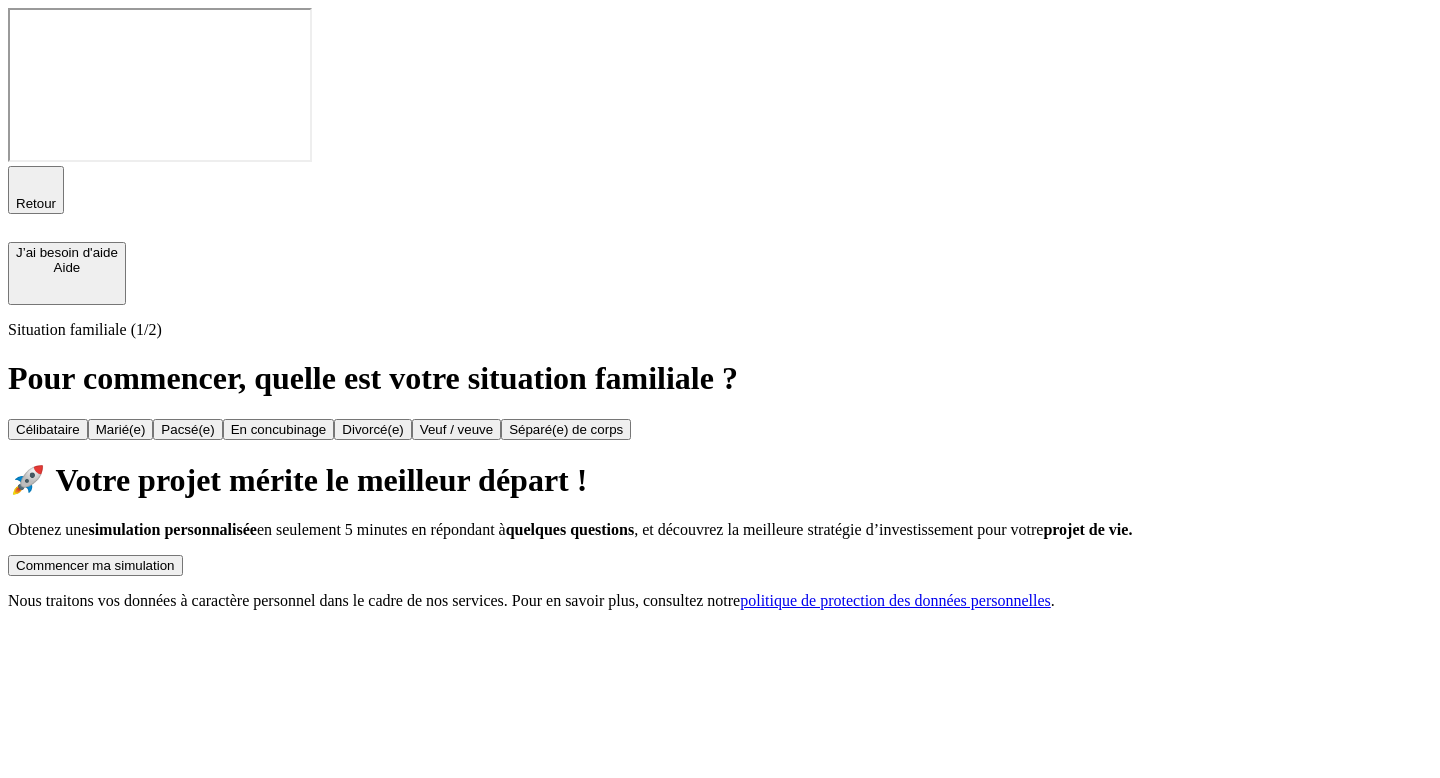 scroll, scrollTop: 0, scrollLeft: 0, axis: both 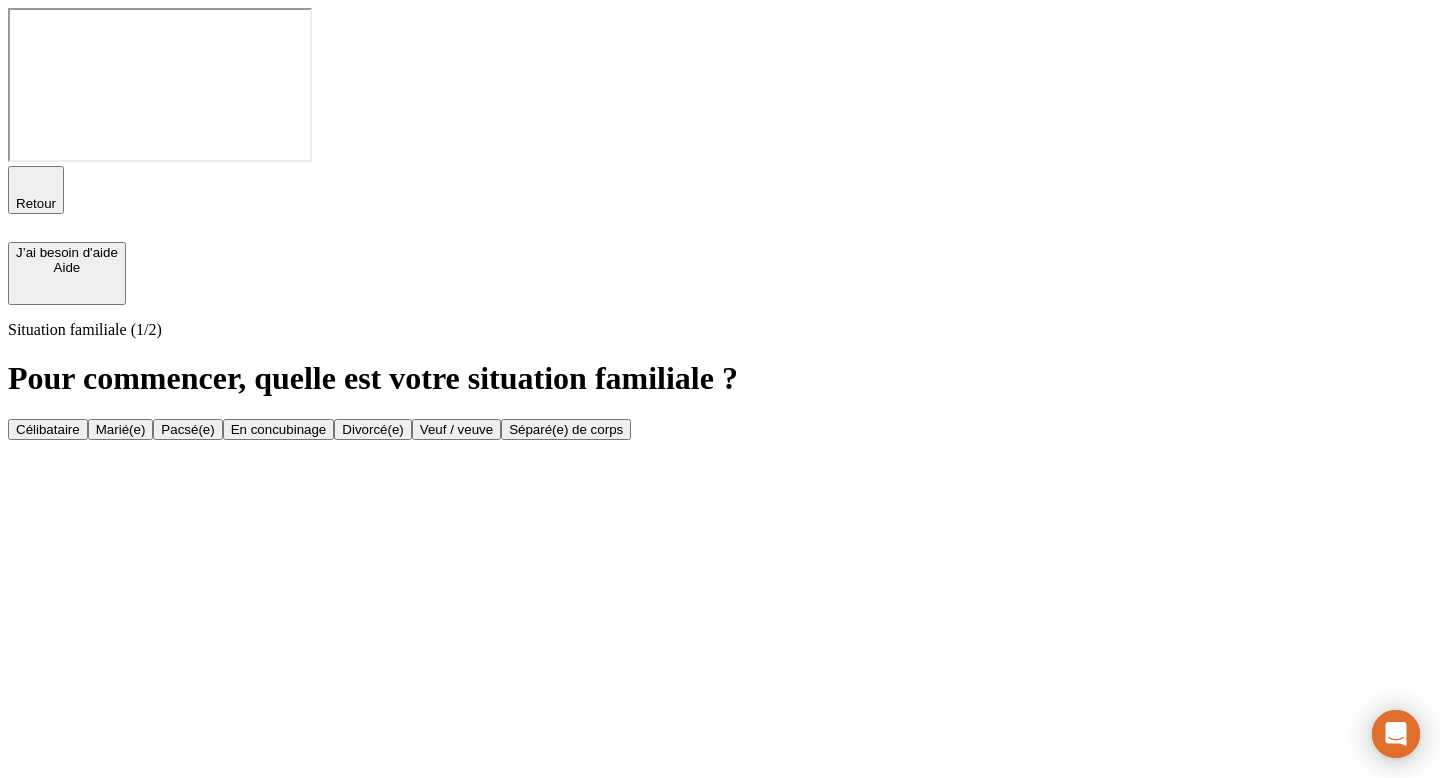 click on "En concubinage" at bounding box center [279, 429] 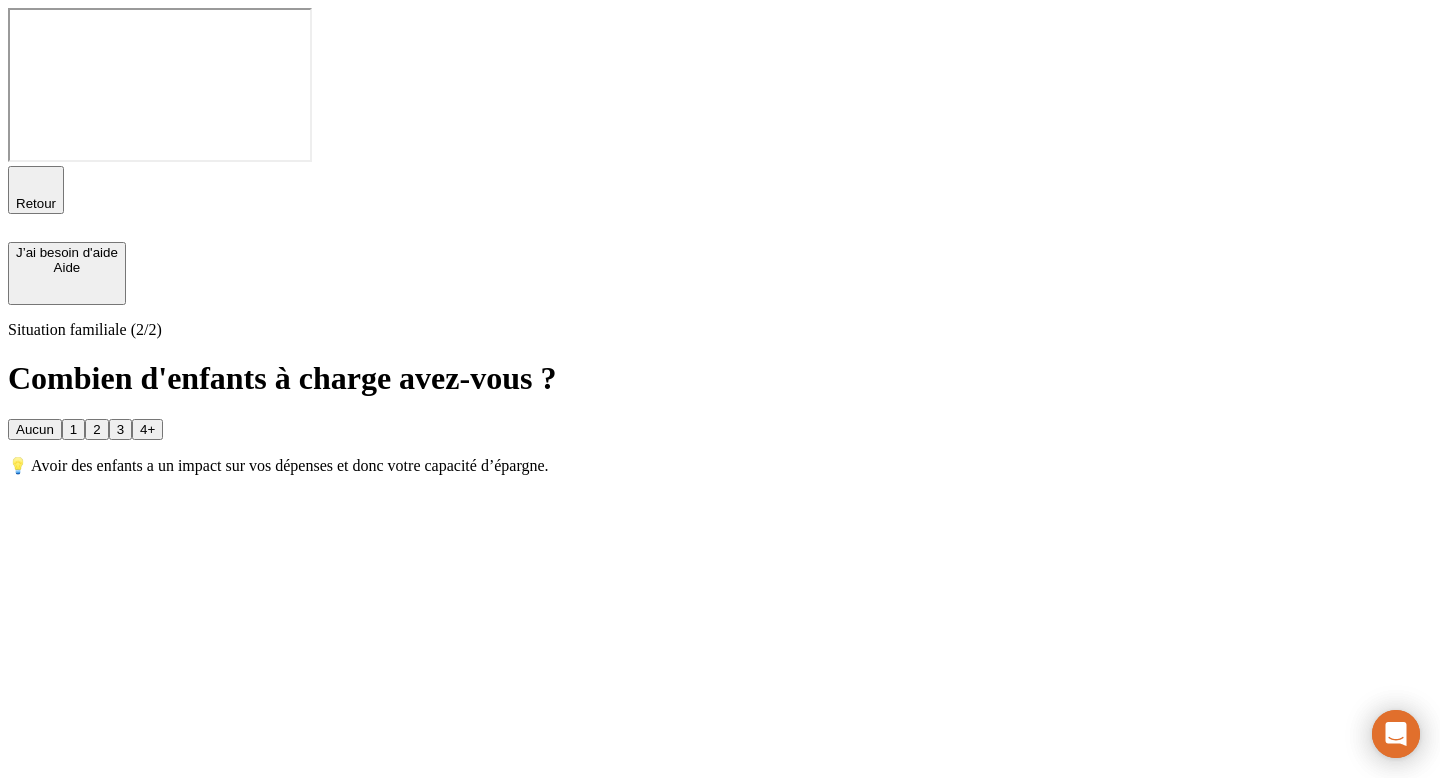 click on "2" at bounding box center (96, 429) 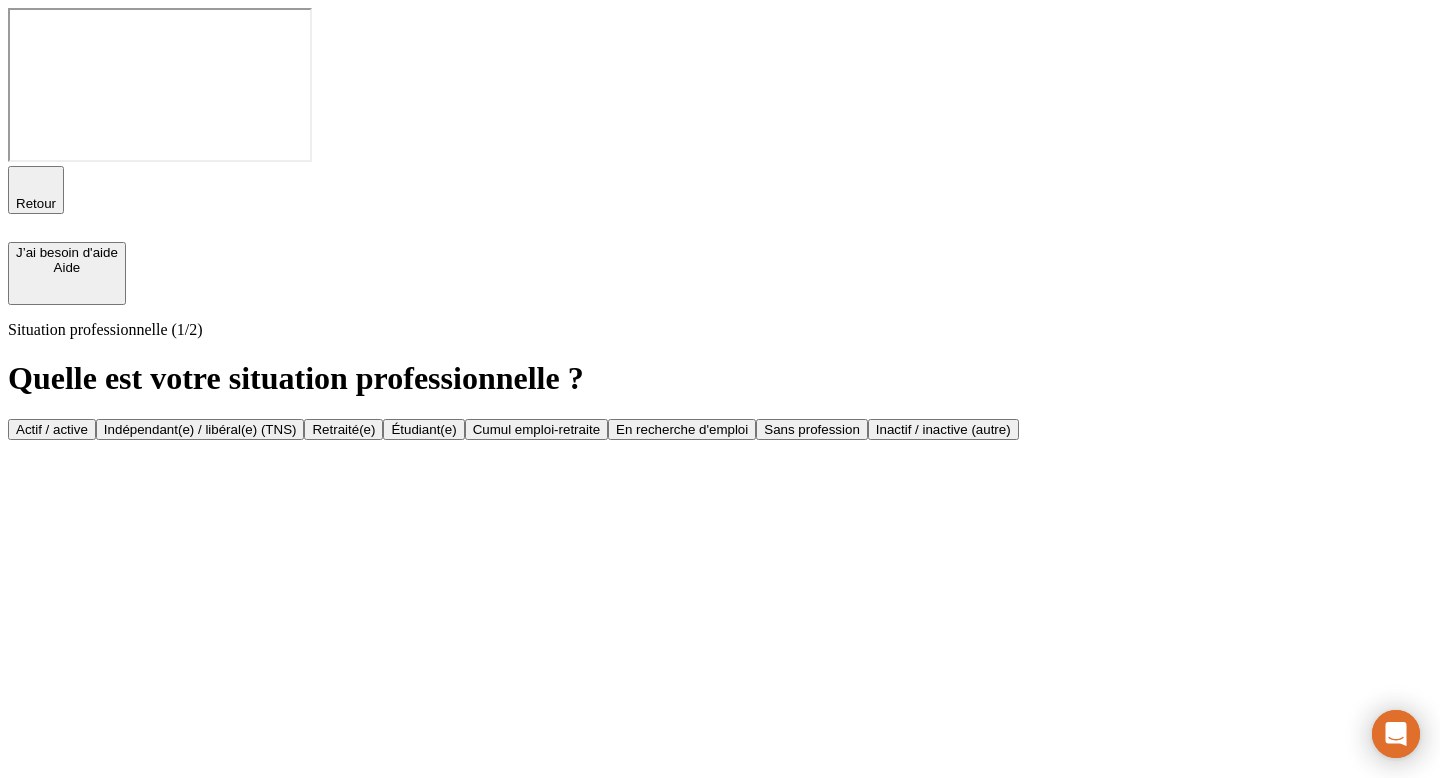 click on "Retraité(e)" at bounding box center (343, 429) 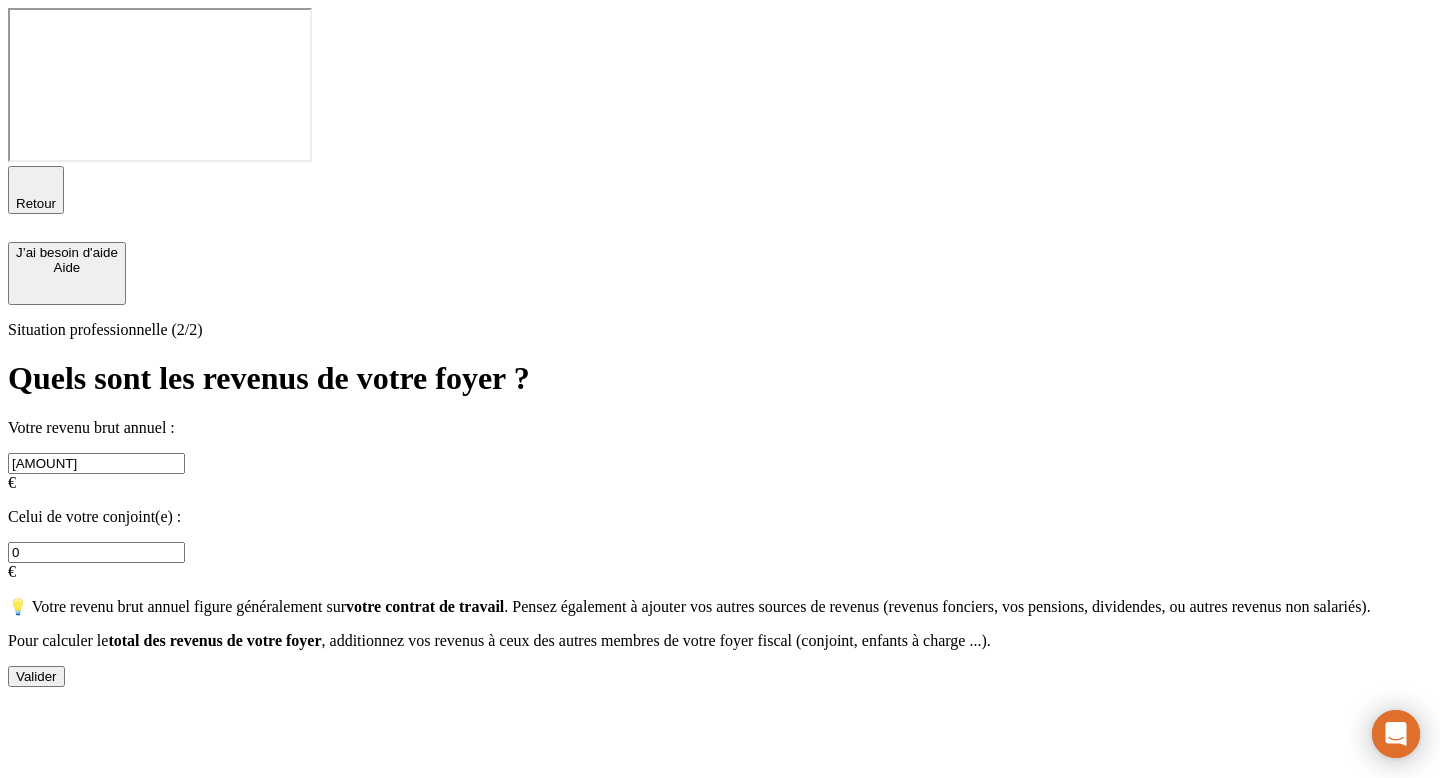 click on "0" at bounding box center [96, 552] 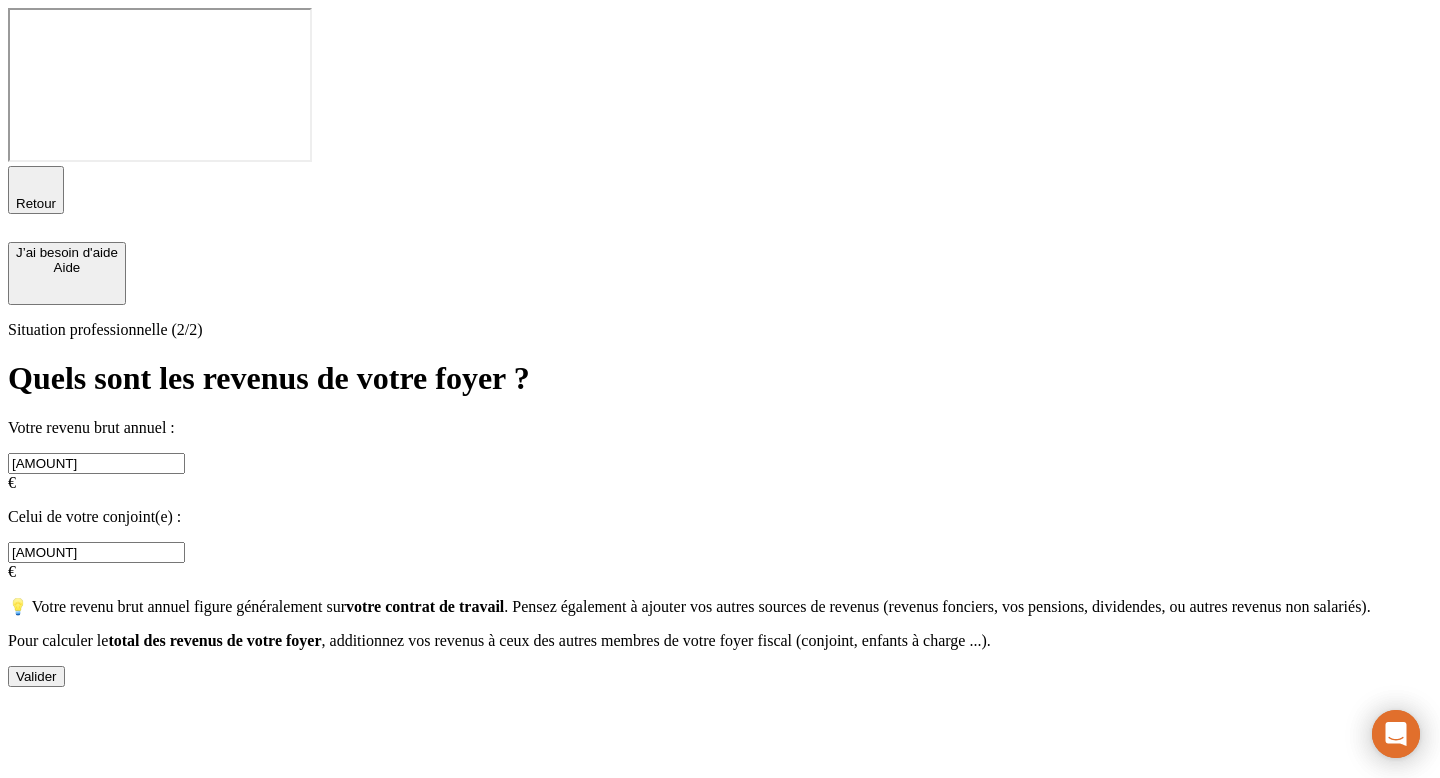 type on "[AMOUNT]" 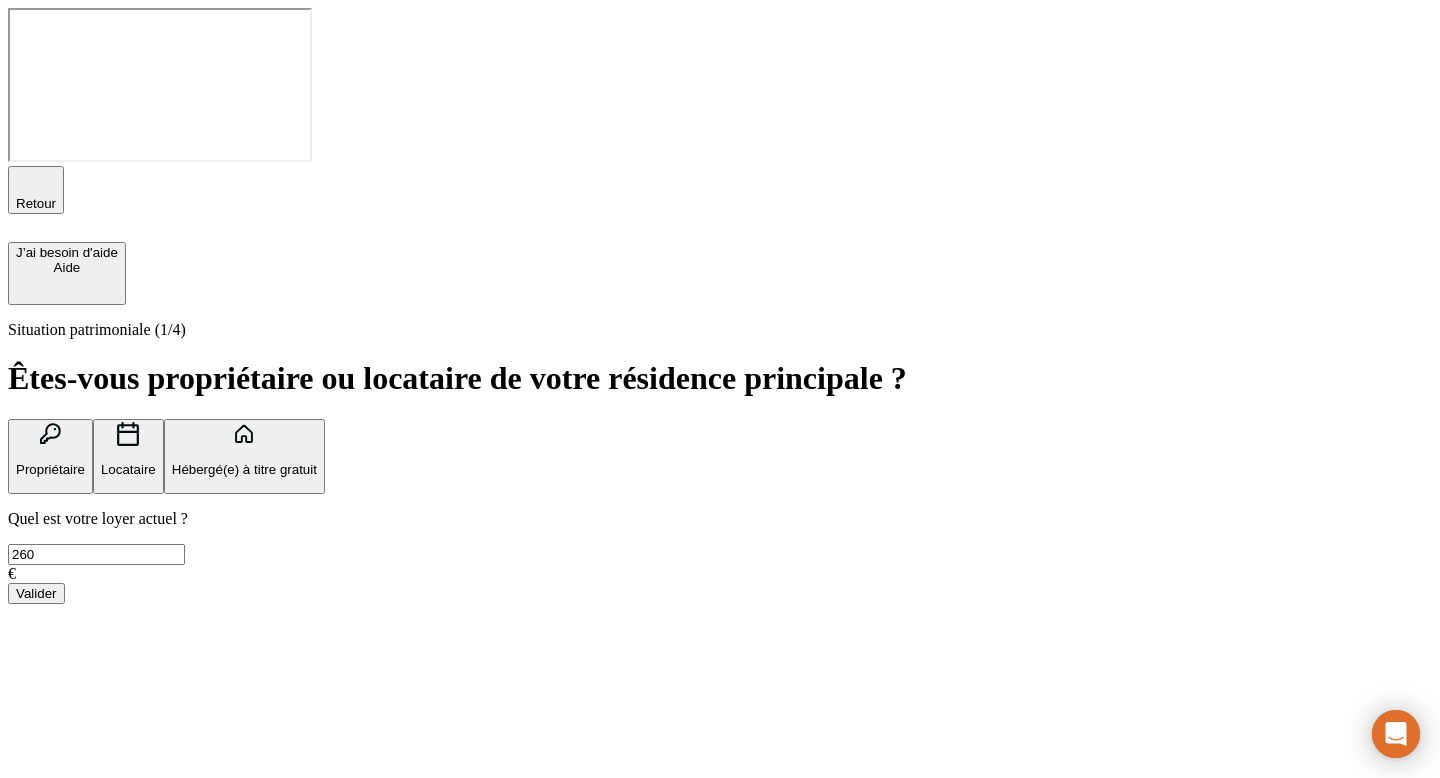 click on "Valider" at bounding box center [36, 593] 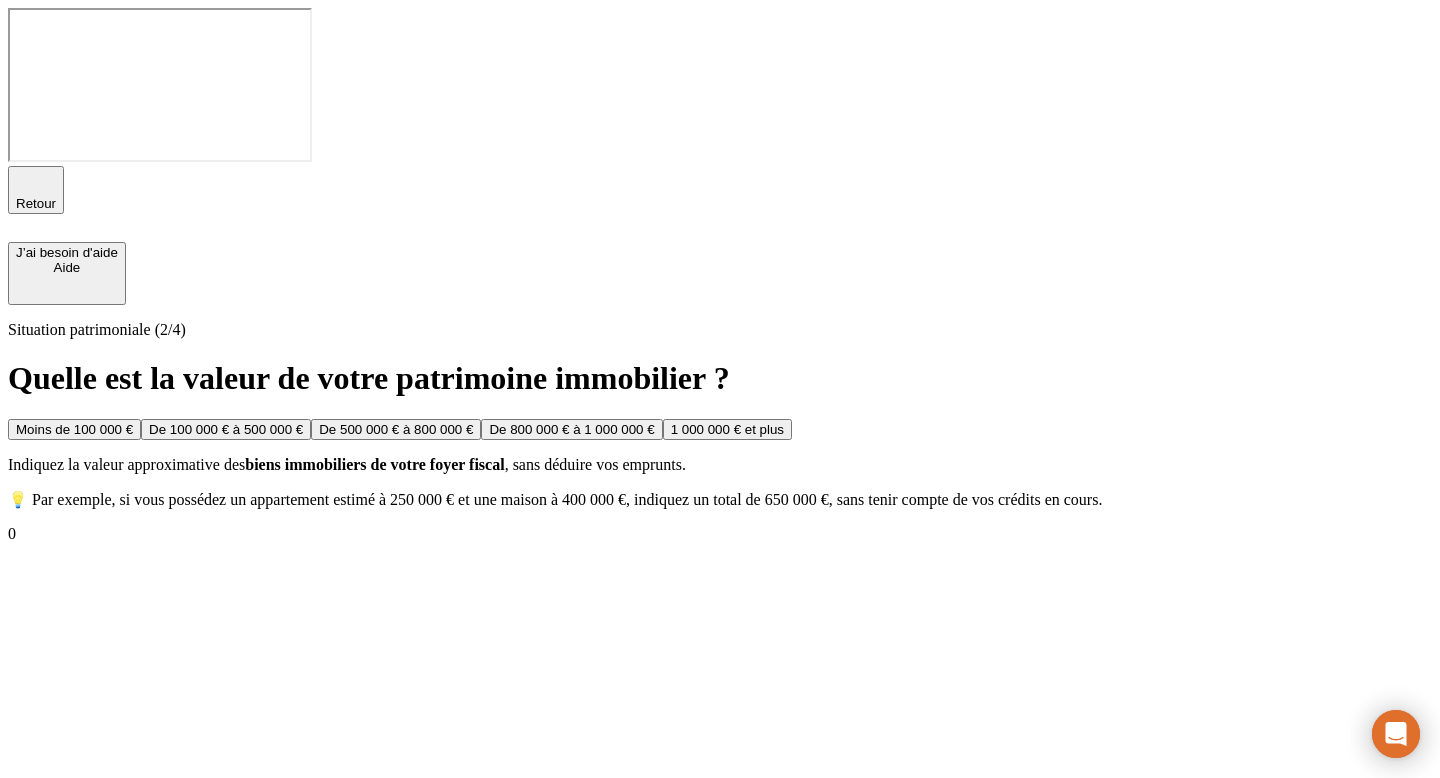 click on "Moins de 100 000 €" at bounding box center (74, 429) 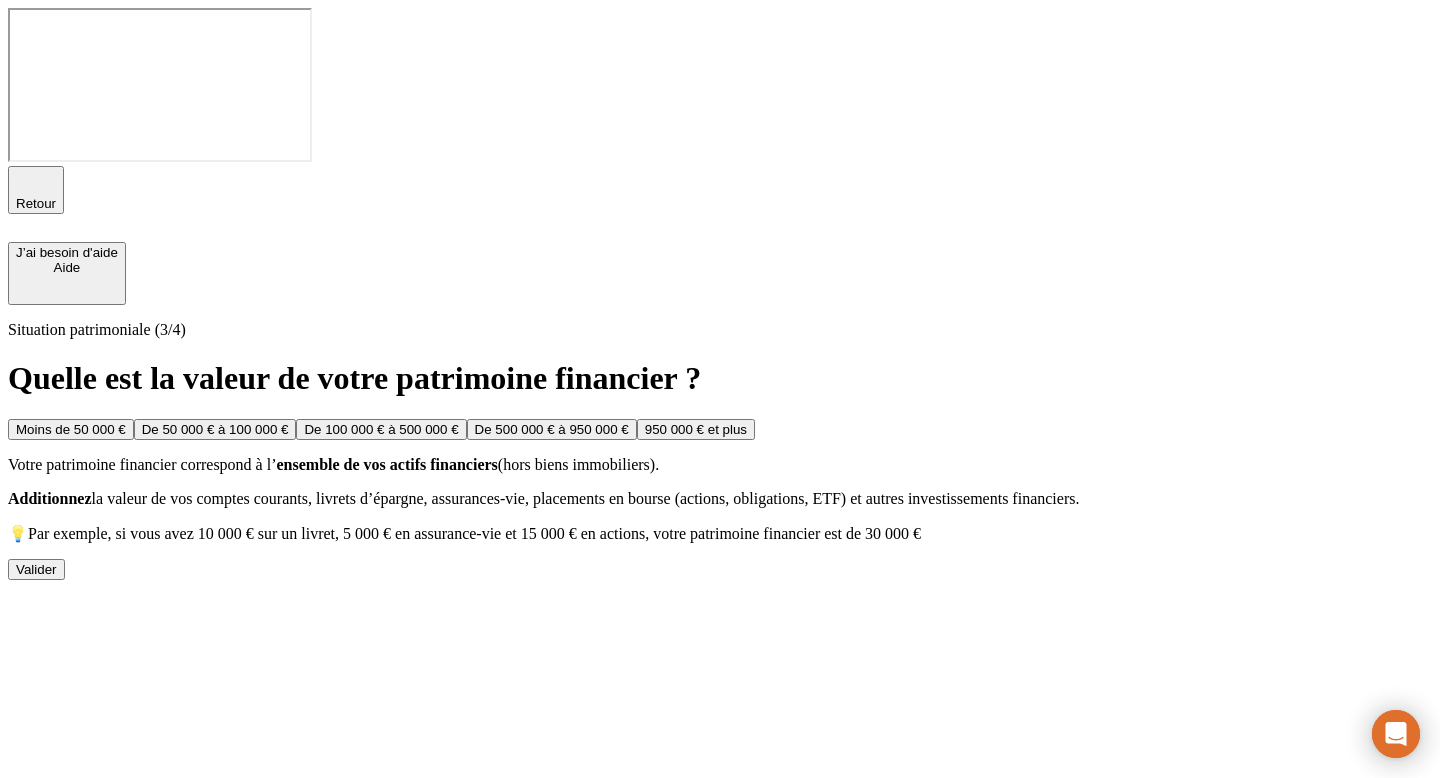 click on "De 500 000 € à 950 000 €" at bounding box center (552, 429) 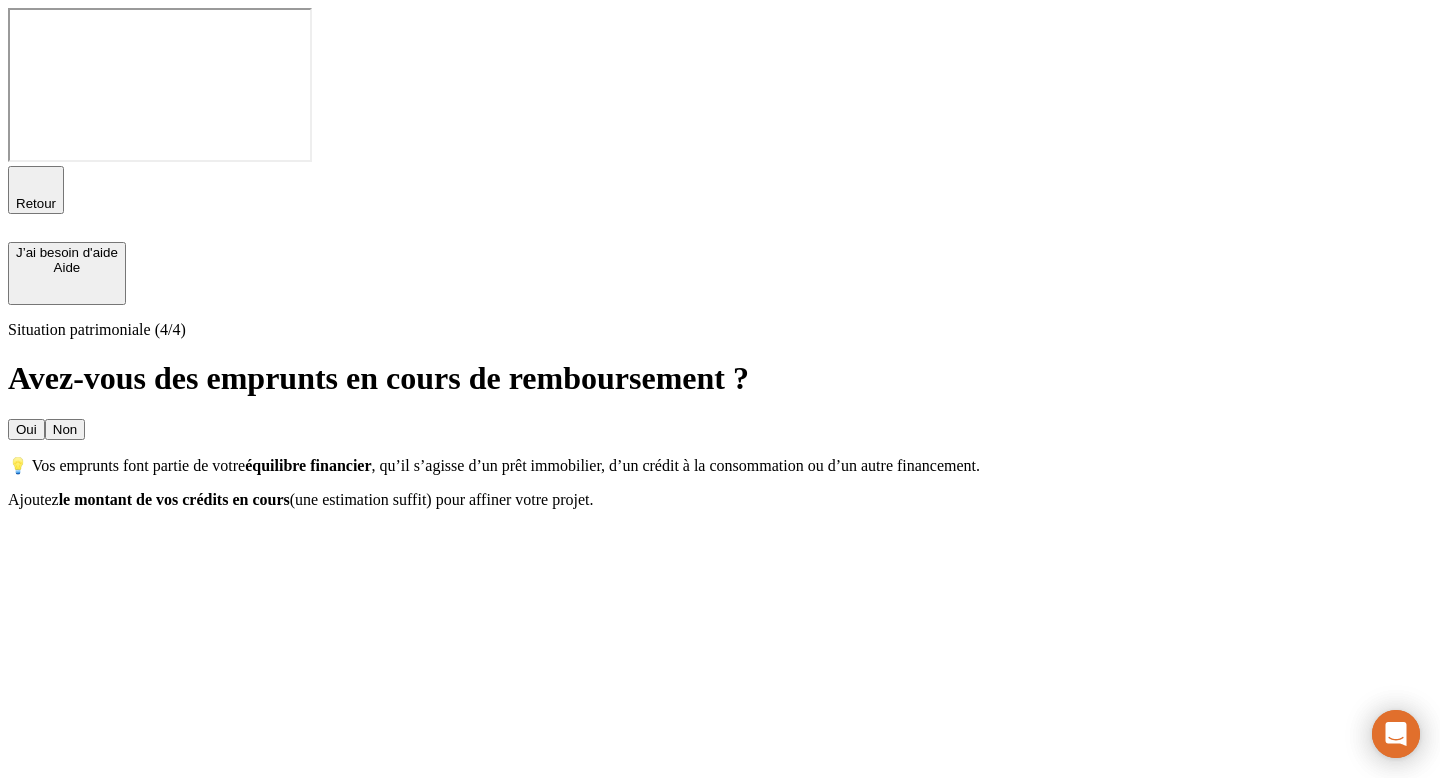 click on "Oui" at bounding box center (26, 429) 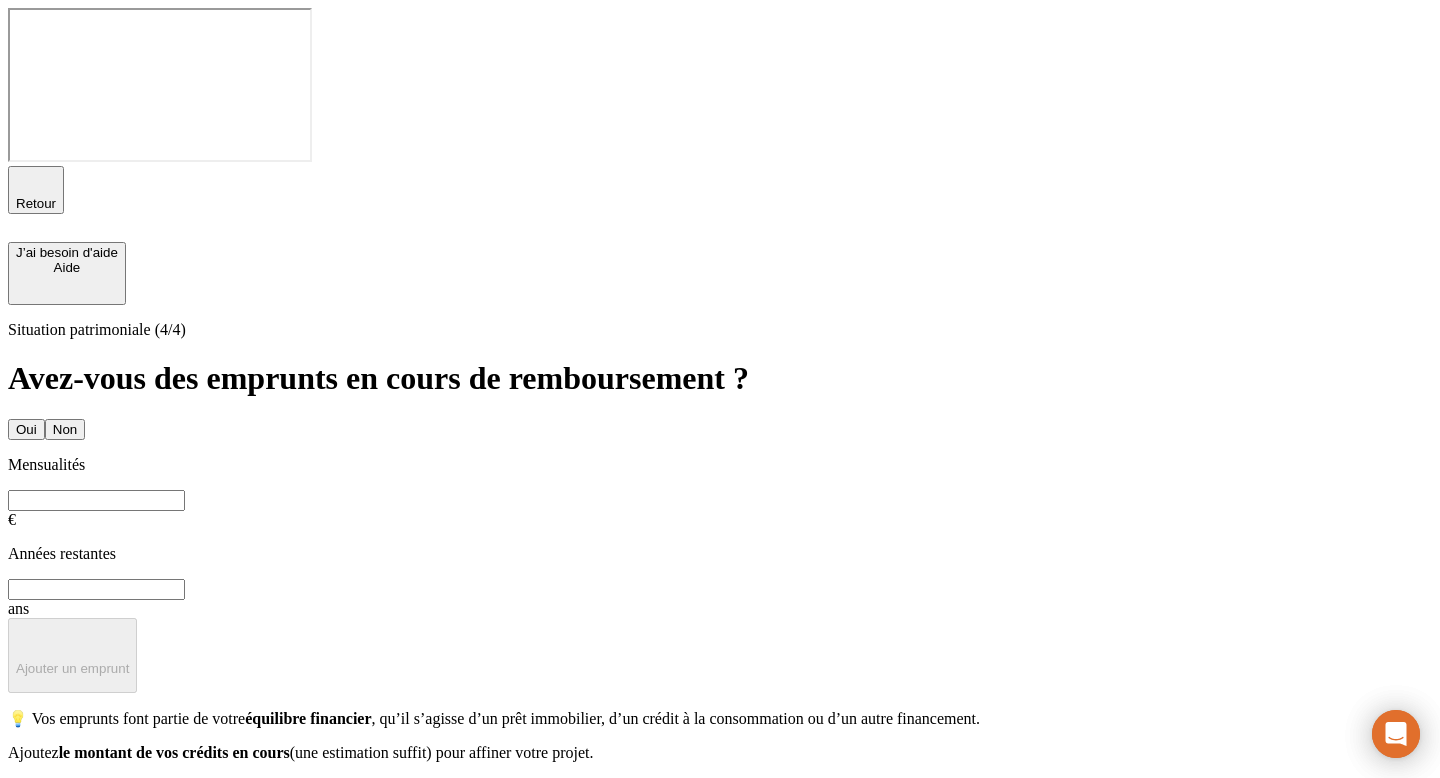 click at bounding box center [96, 500] 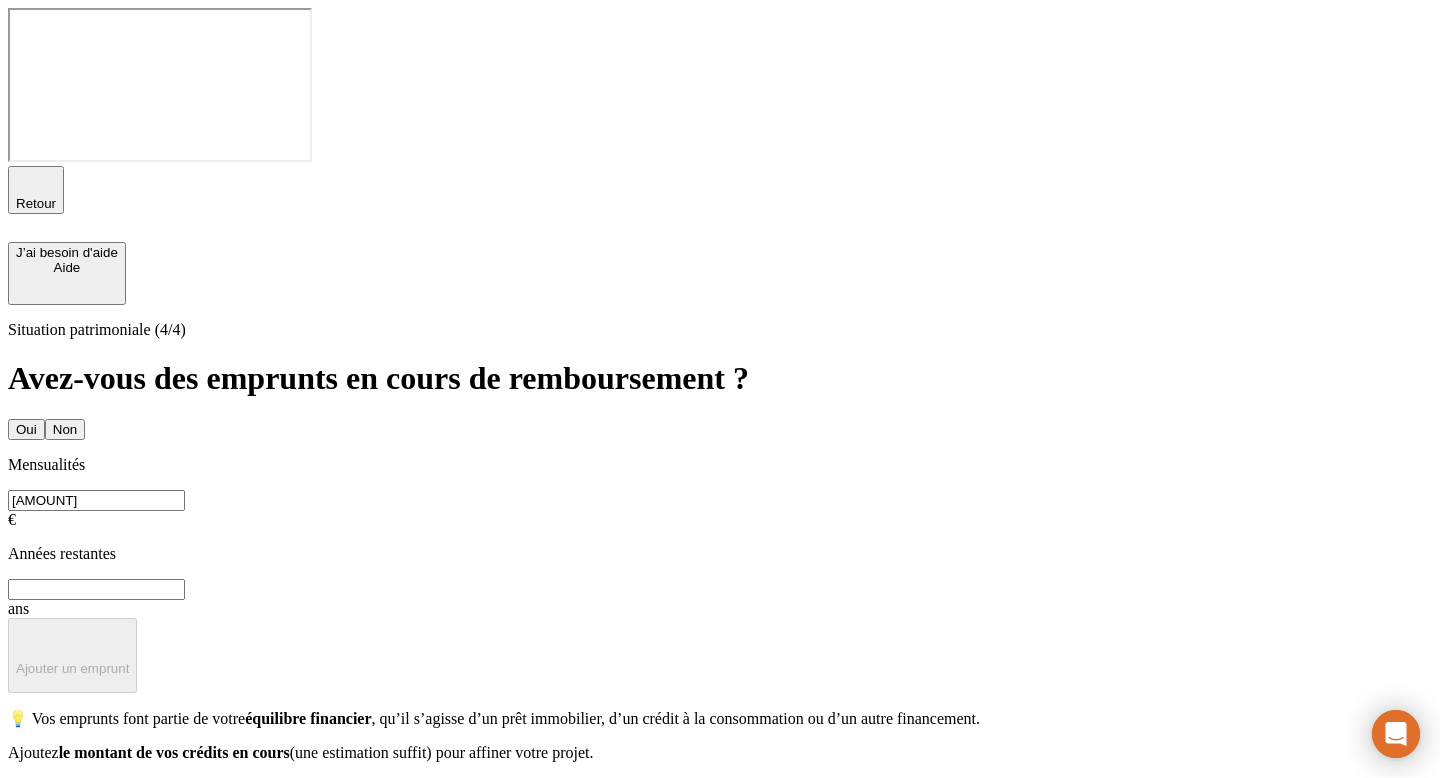 type on "[AMOUNT]" 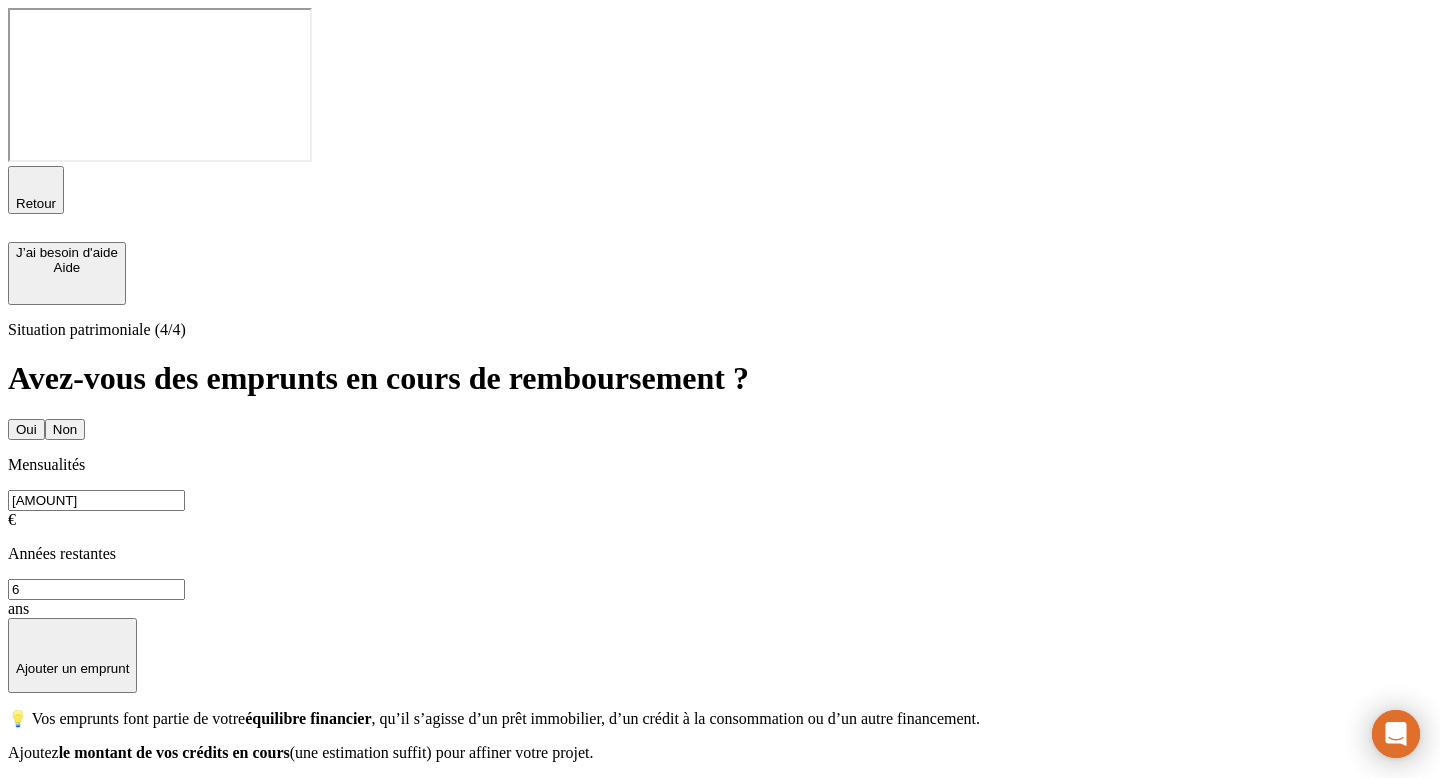type on "6" 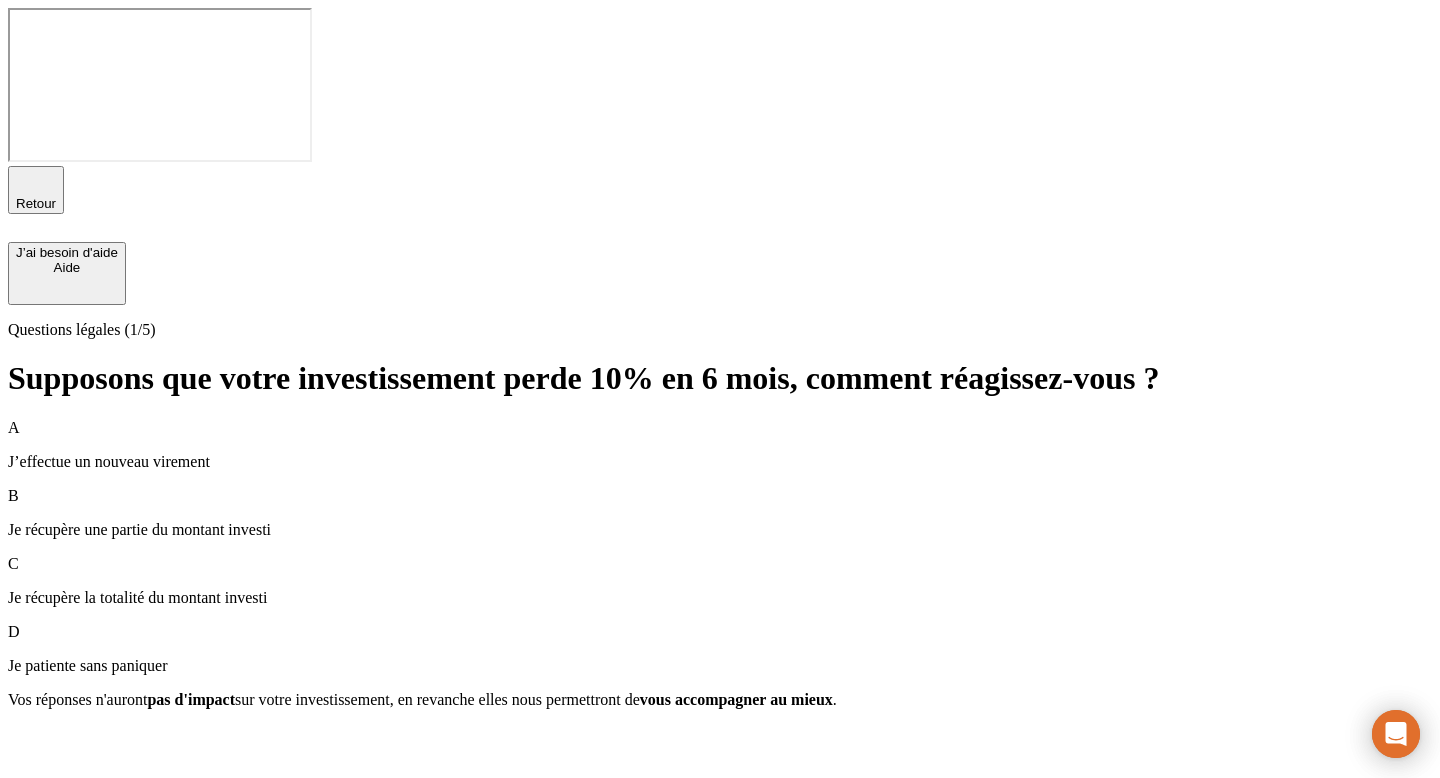 click on "A J’effectue un nouveau virement" at bounding box center [720, 445] 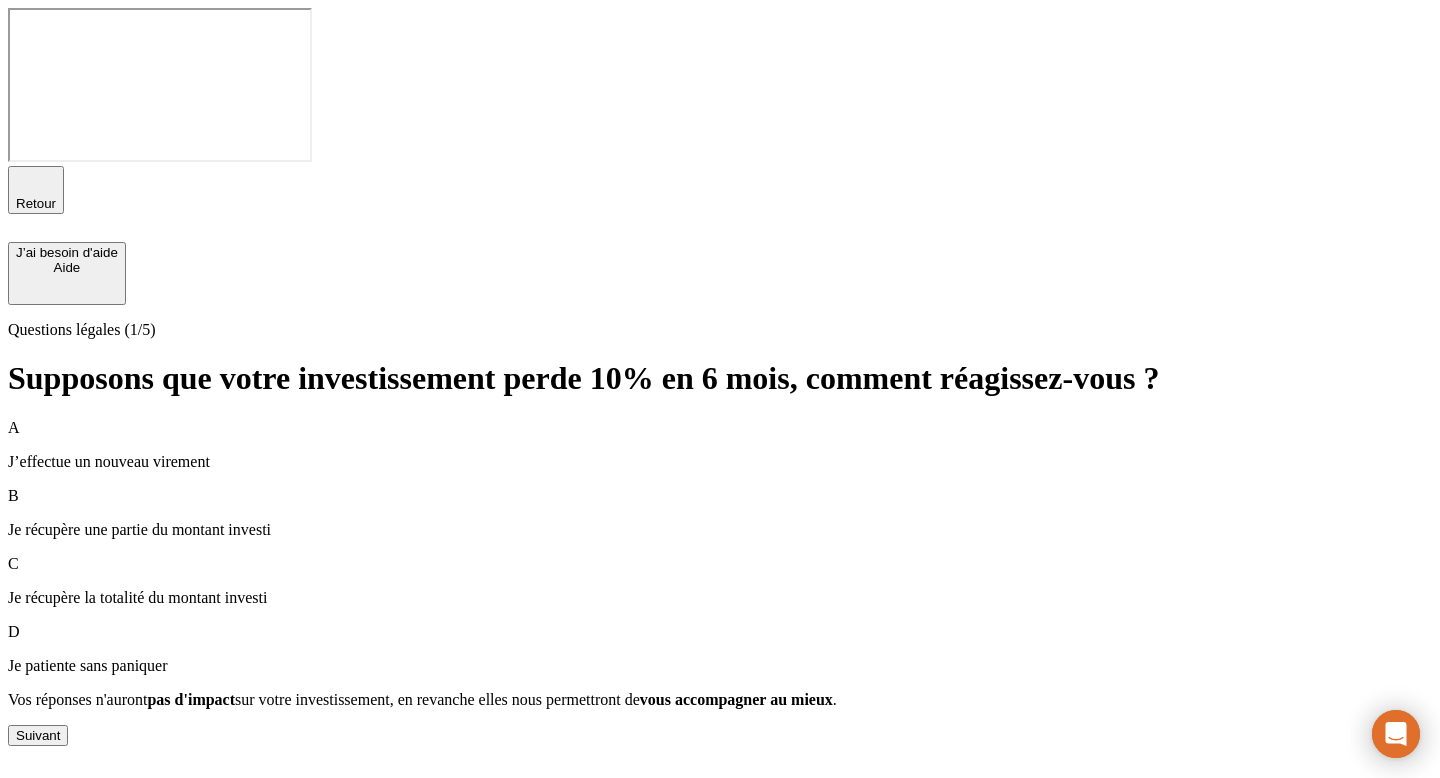 click on "Suivant" at bounding box center [38, 735] 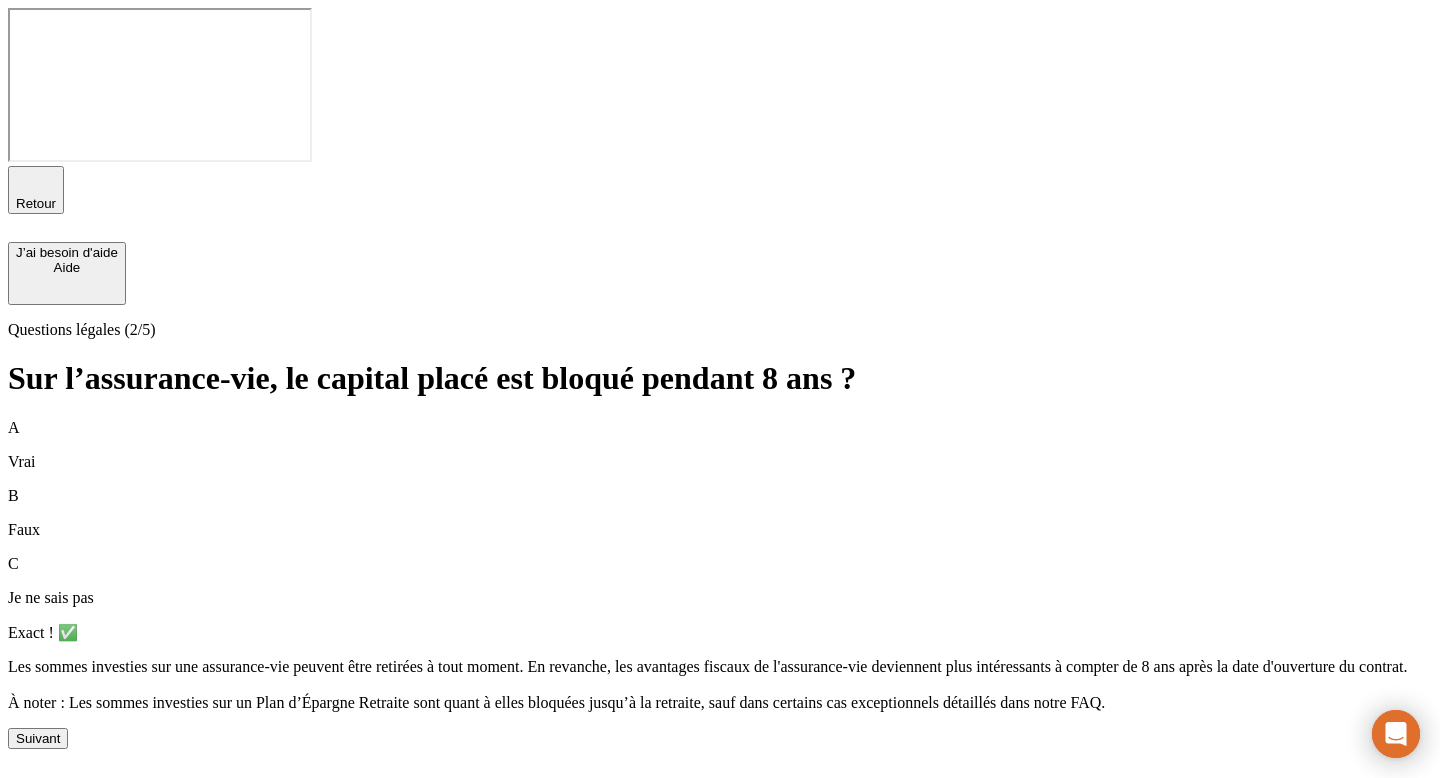 click on "Suivant" at bounding box center [38, 738] 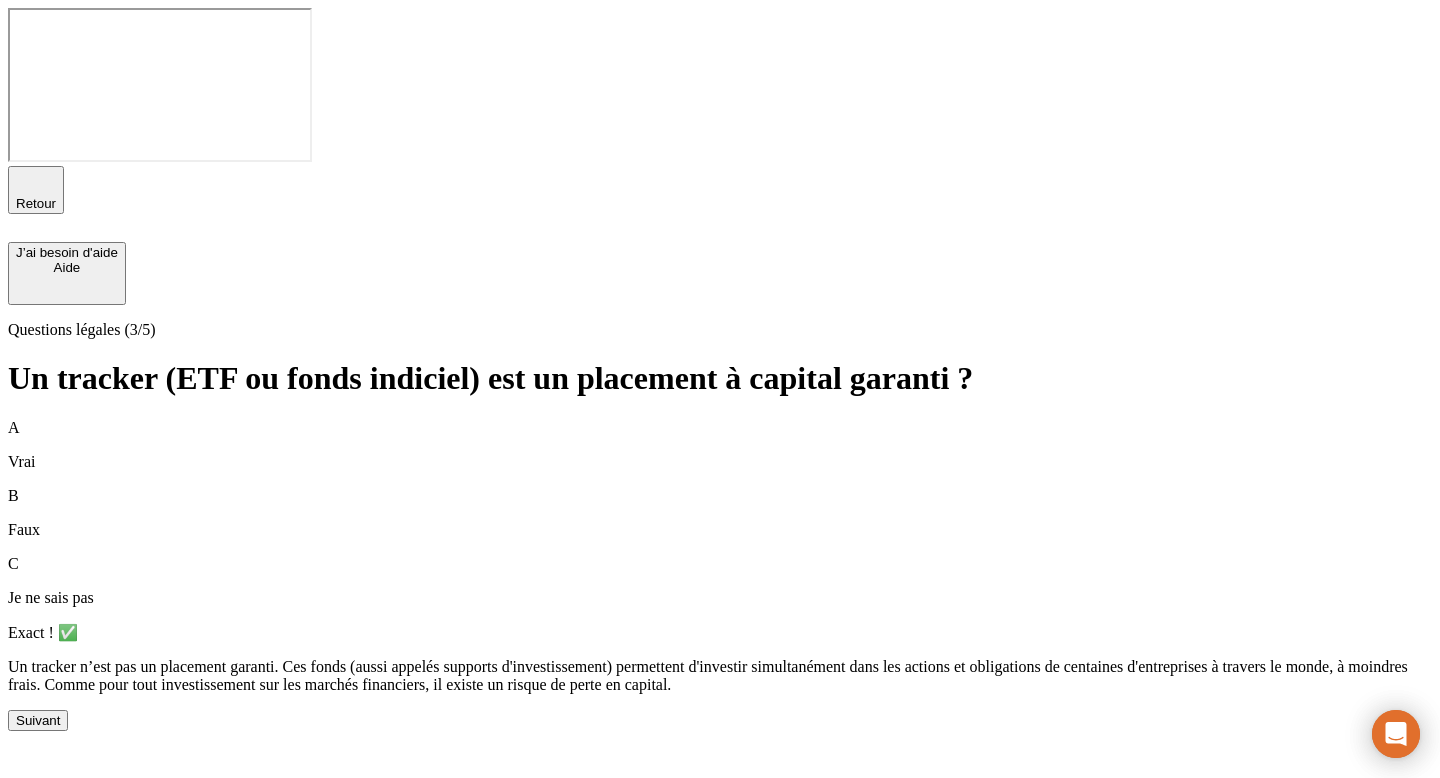 click on "A Vrai B Faux C Je ne sais pas Exact ! ✅ Un tracker n’est pas un placement garanti. Ces fonds (aussi appelés supports d'investissement) permettent d'investir simultanément dans les actions et obligations de centaines d'entreprises à travers le monde, à moindres frais. Comme pour tout investissement sur les marchés financiers, il existe un risque de perte en capital. Suivant" at bounding box center (720, 575) 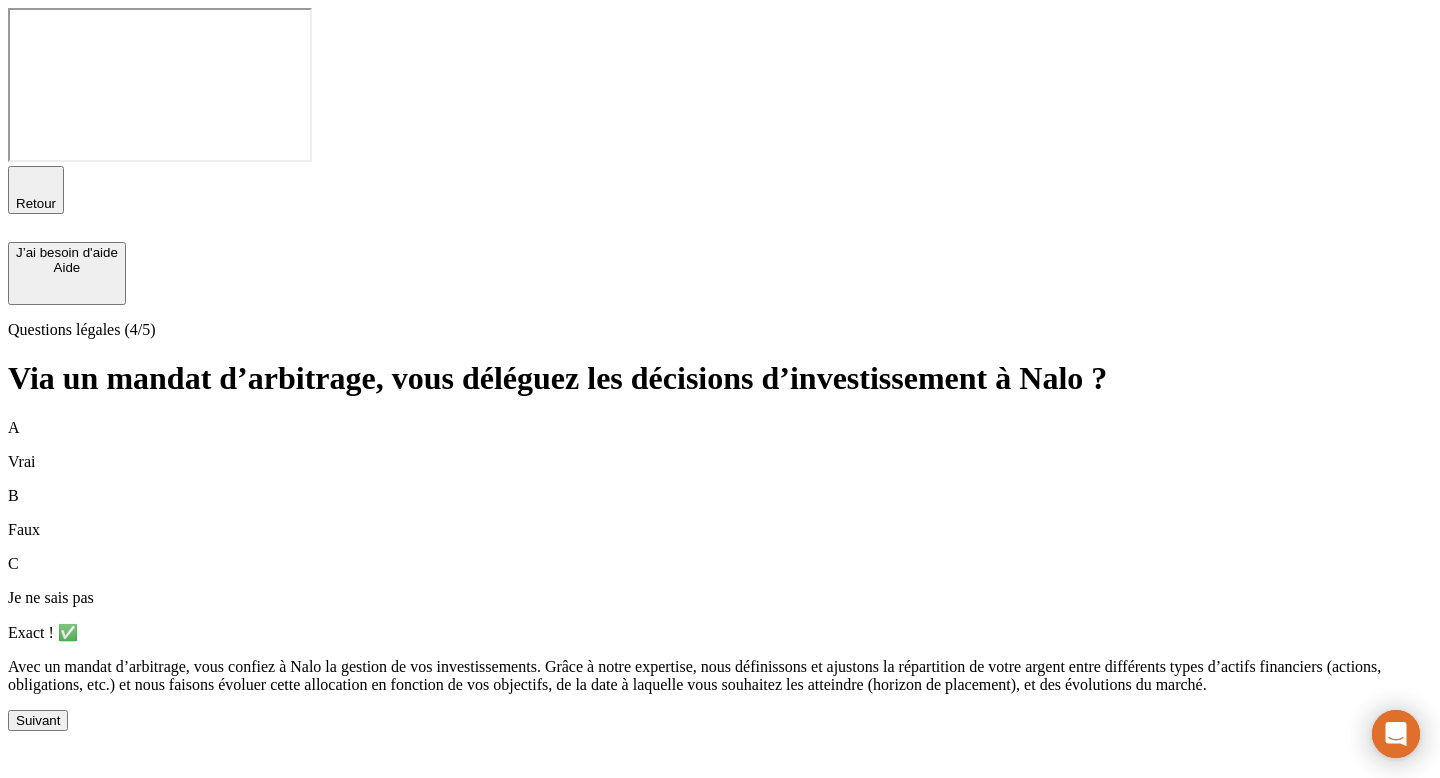 click on "Suivant" at bounding box center [38, 720] 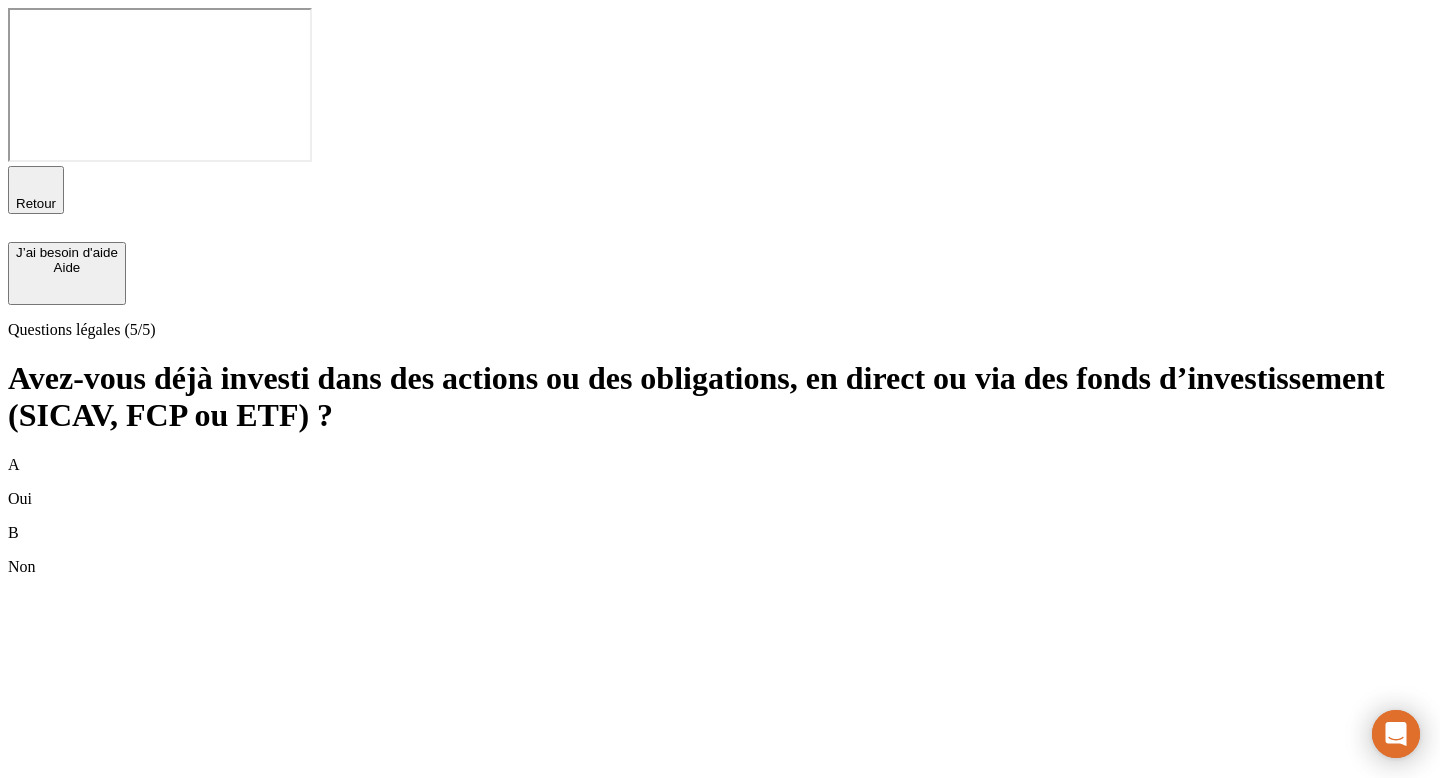 click on "B Non" at bounding box center (720, 550) 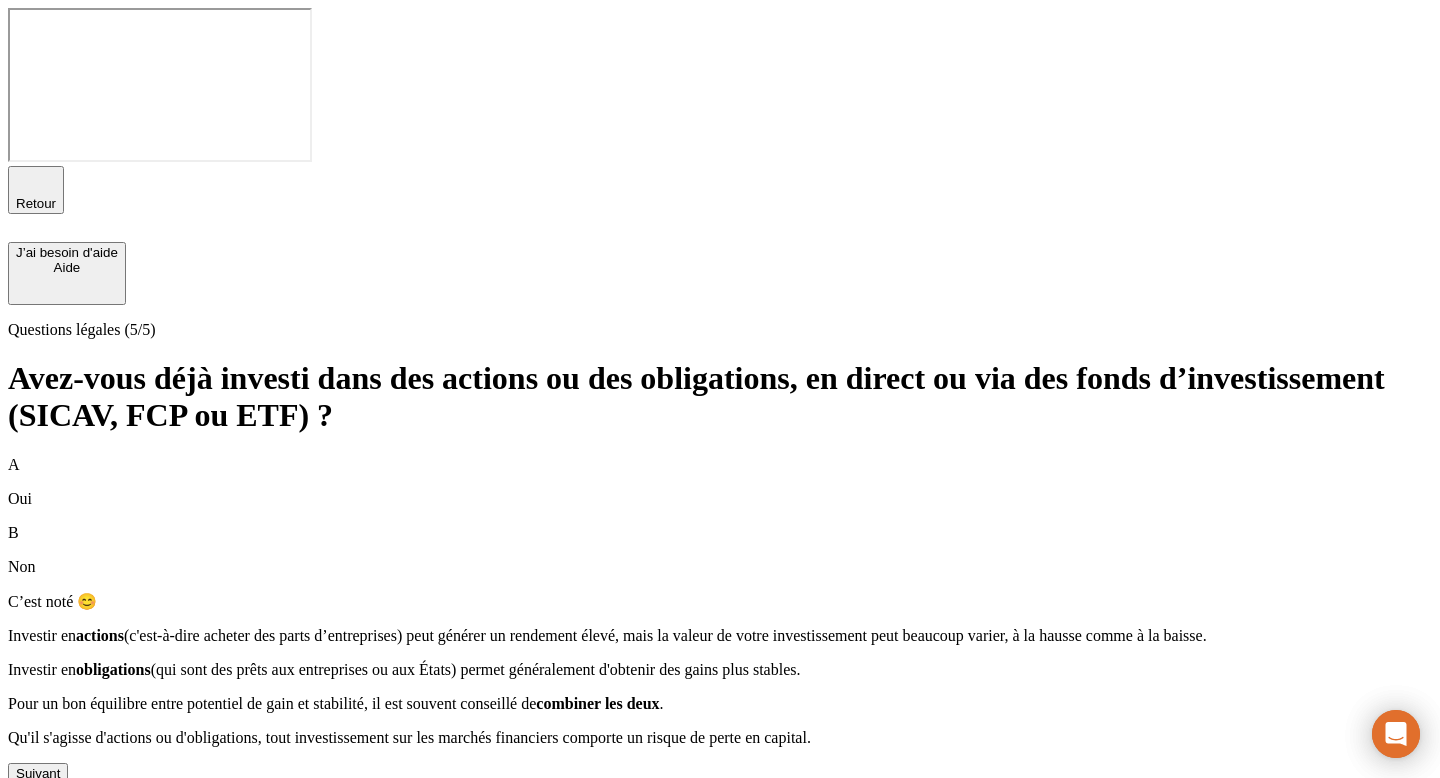 click on "Suivant" at bounding box center [38, 773] 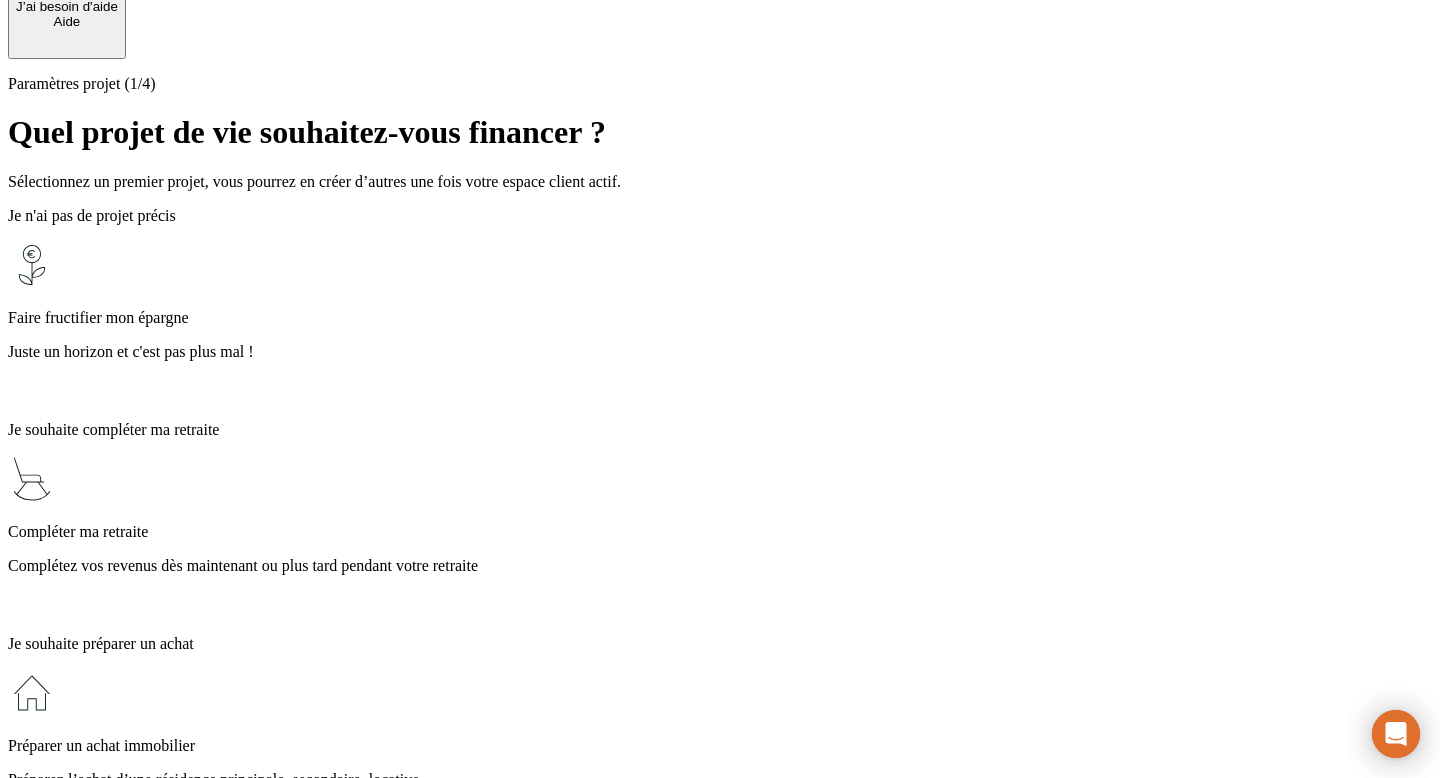 scroll, scrollTop: 249, scrollLeft: 0, axis: vertical 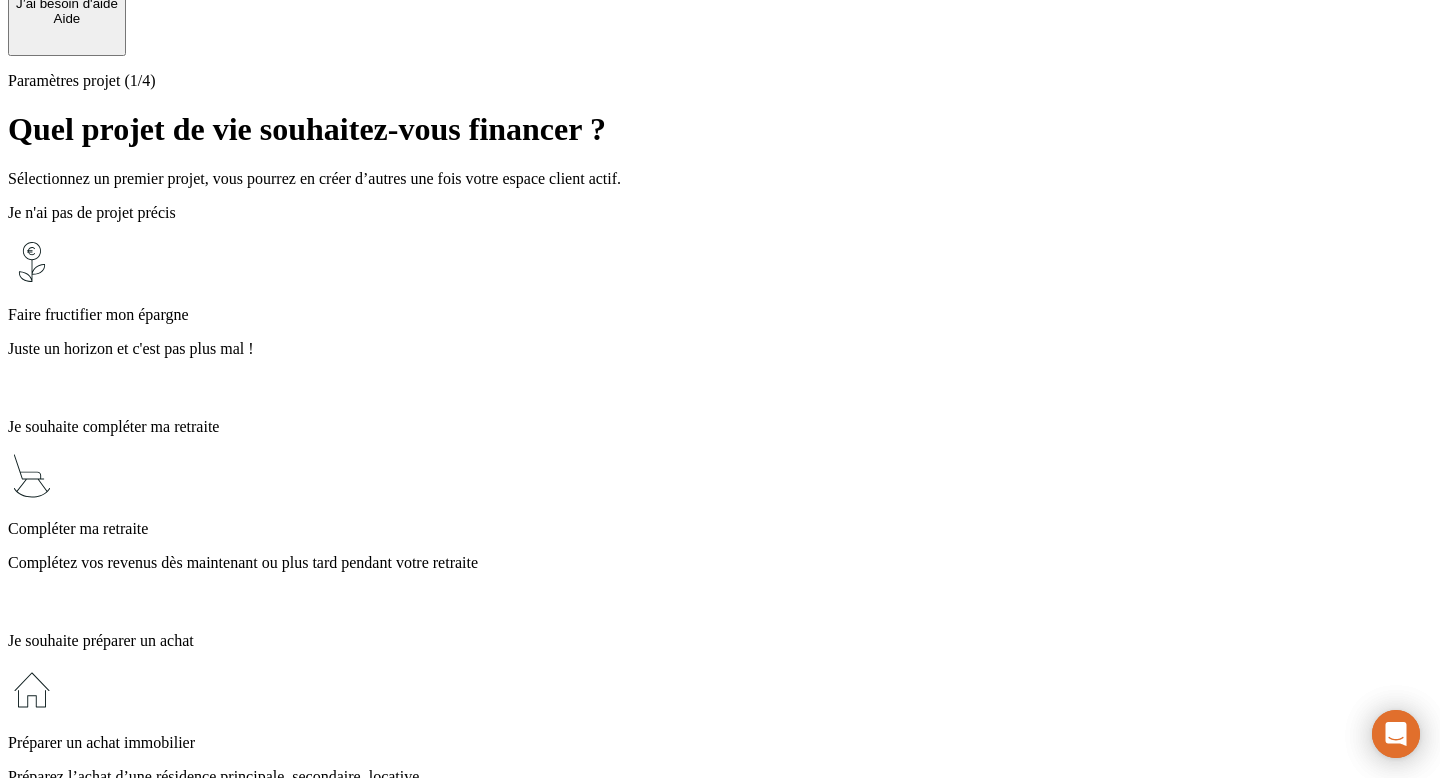 click on "Faire un achat important" at bounding box center [720, 907] 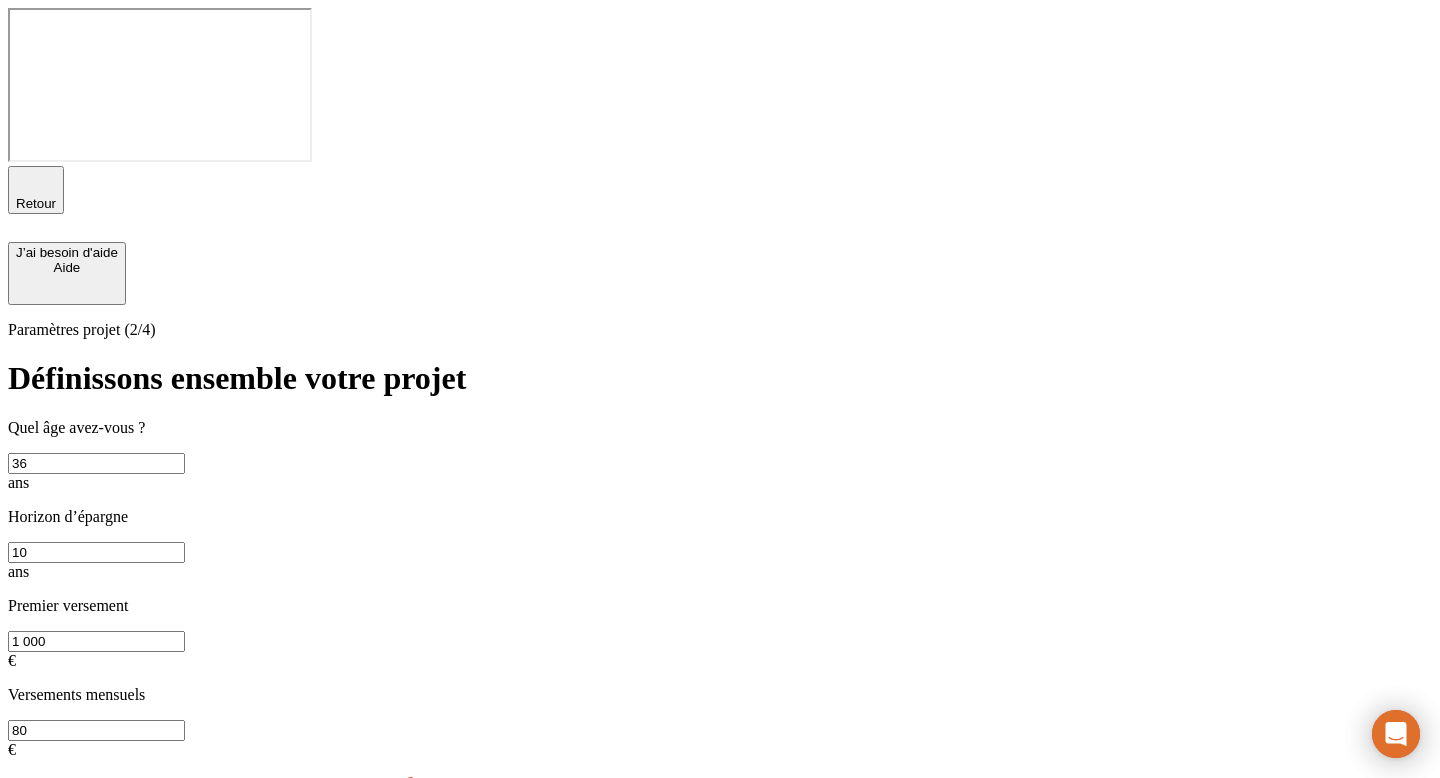 click on "Continuer" at bounding box center [45, 872] 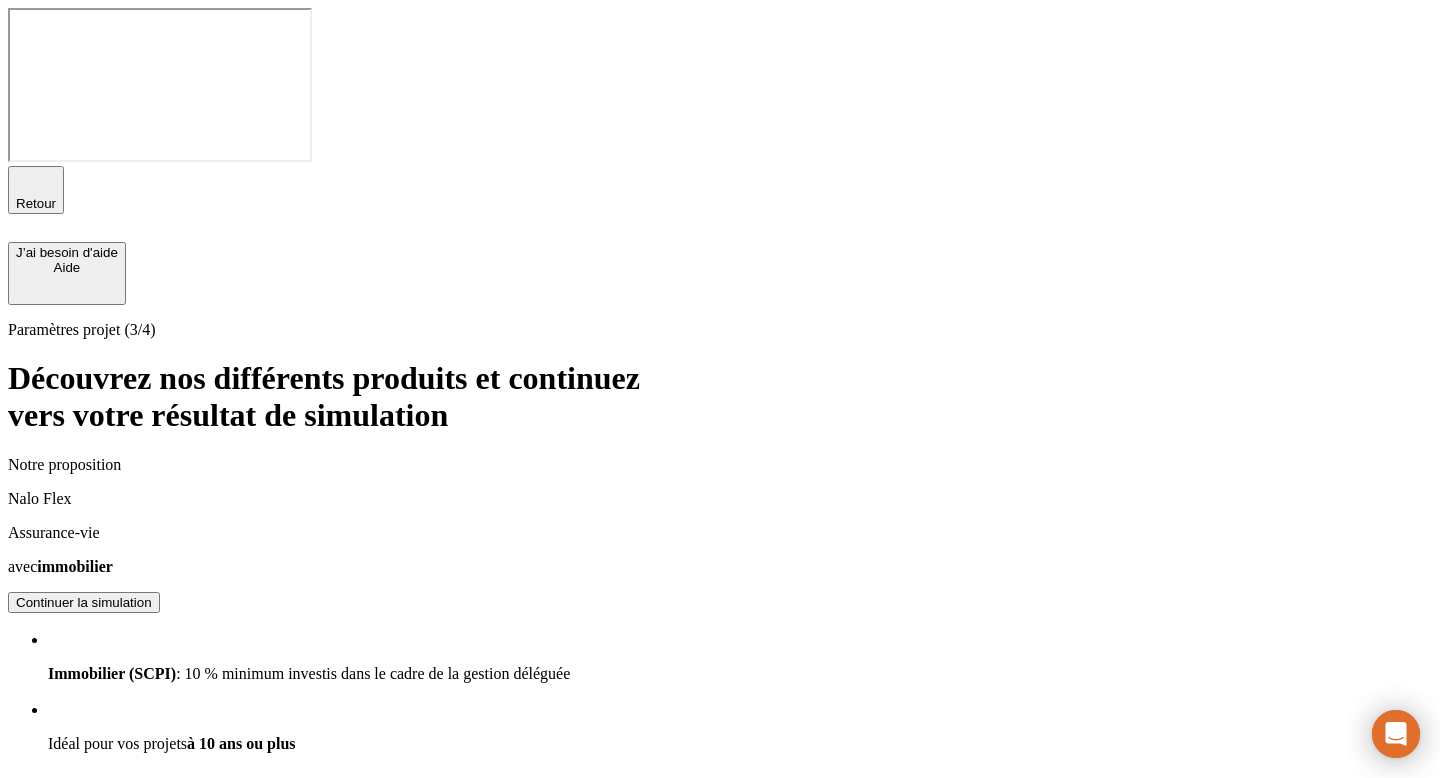 click on "Continuer la simulation" at bounding box center (84, 1008) 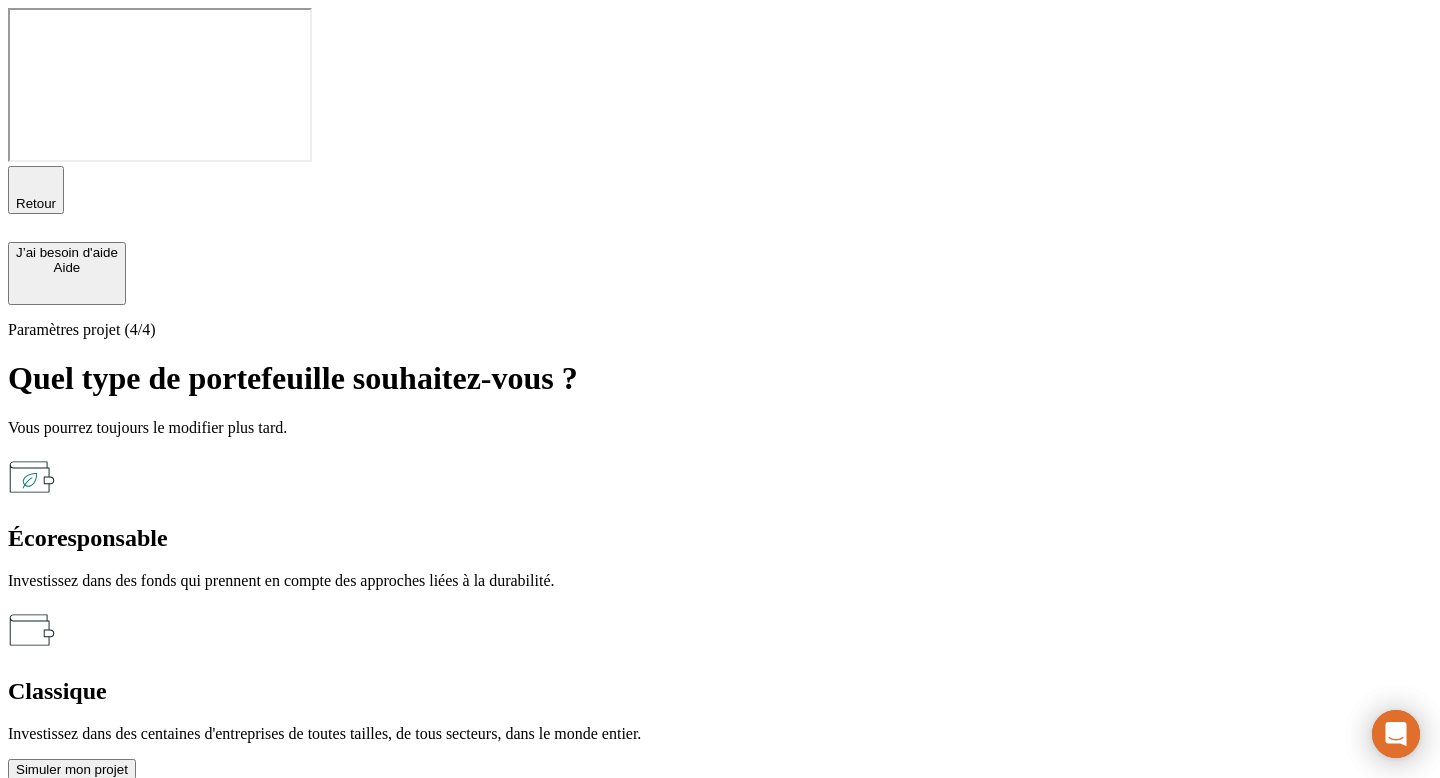 click on "Classique Investissez dans des centaines d'entreprises de toutes tailles, de tous secteurs, dans le monde entier." at bounding box center [720, 674] 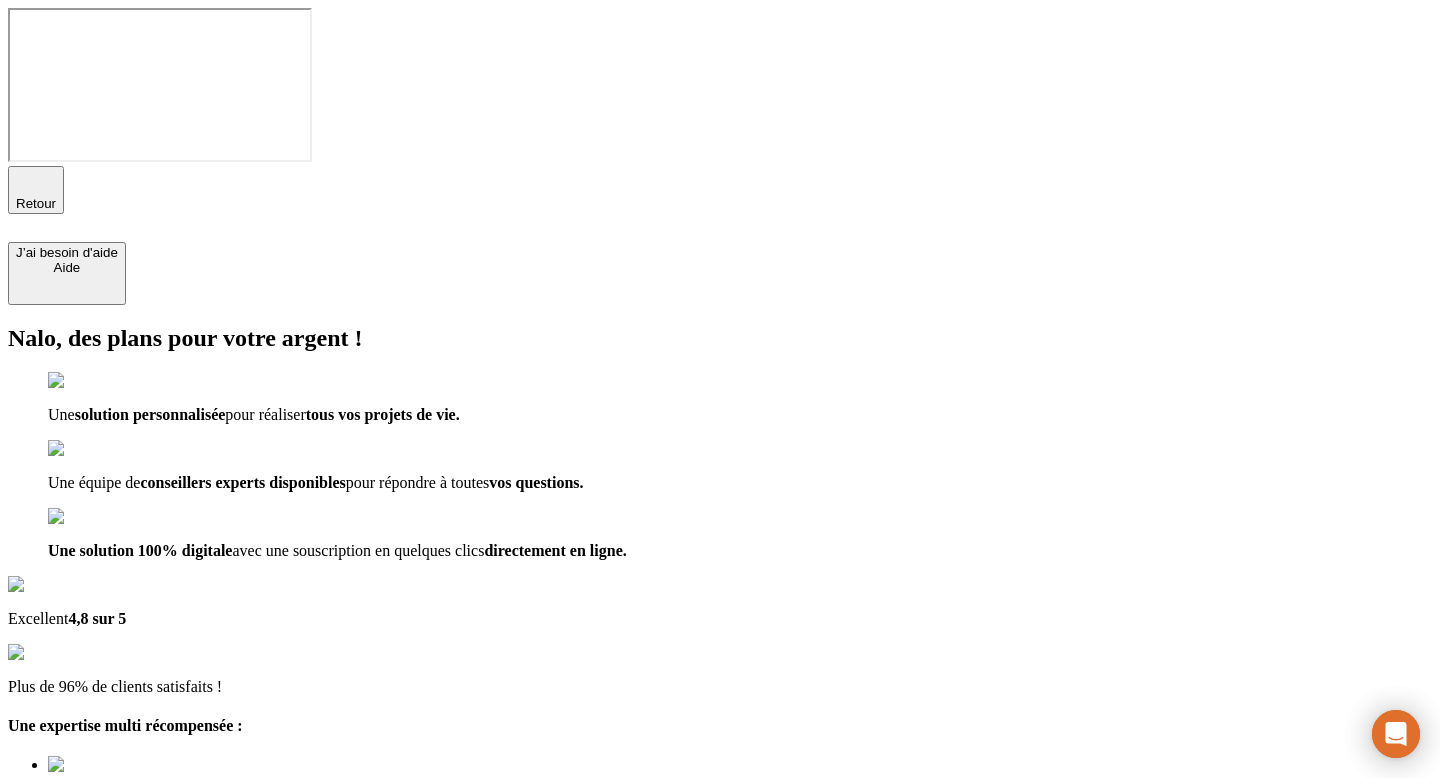 click on "E-mail * [FIRST_NAME]_[LAST_NAME] Recevoir nos nouvelles opportunités d'investissement en avant-première et nos offres exclusives. Recevoir nos actualités des marchés , notre stratégie d'investissement et les nouvelles de Nalo . (1 à 2 fois par mois). Soumettre" at bounding box center [720, 1054] 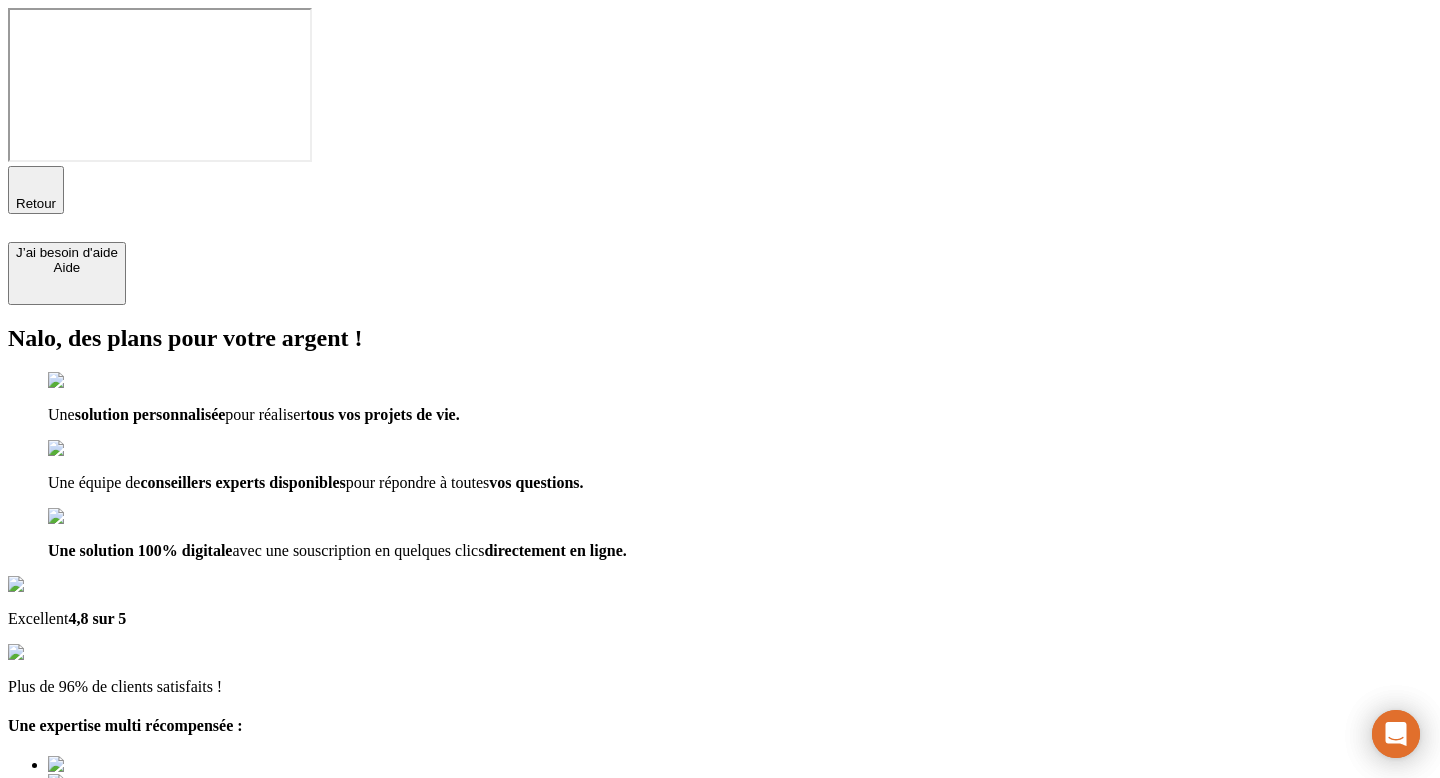click at bounding box center (96, 977) 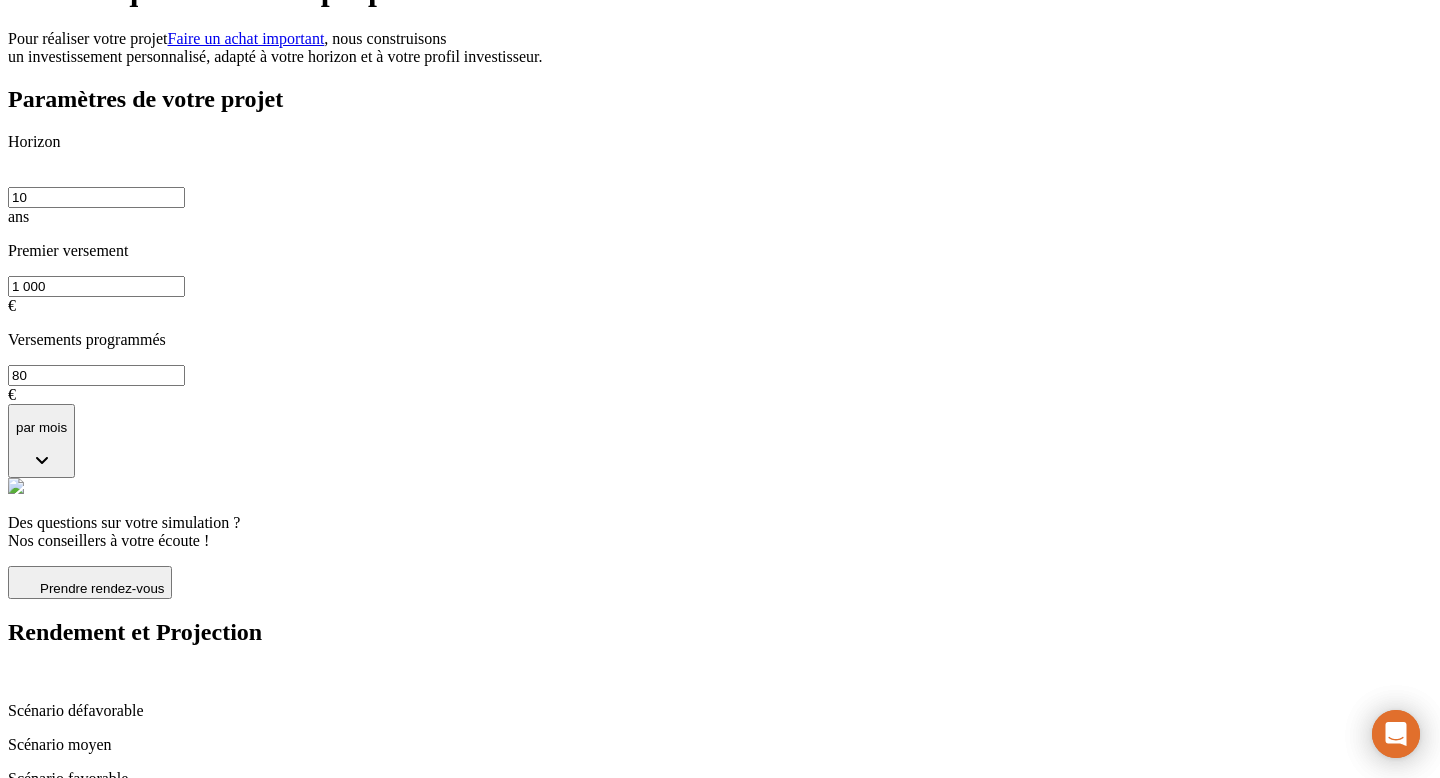 scroll, scrollTop: 351, scrollLeft: 0, axis: vertical 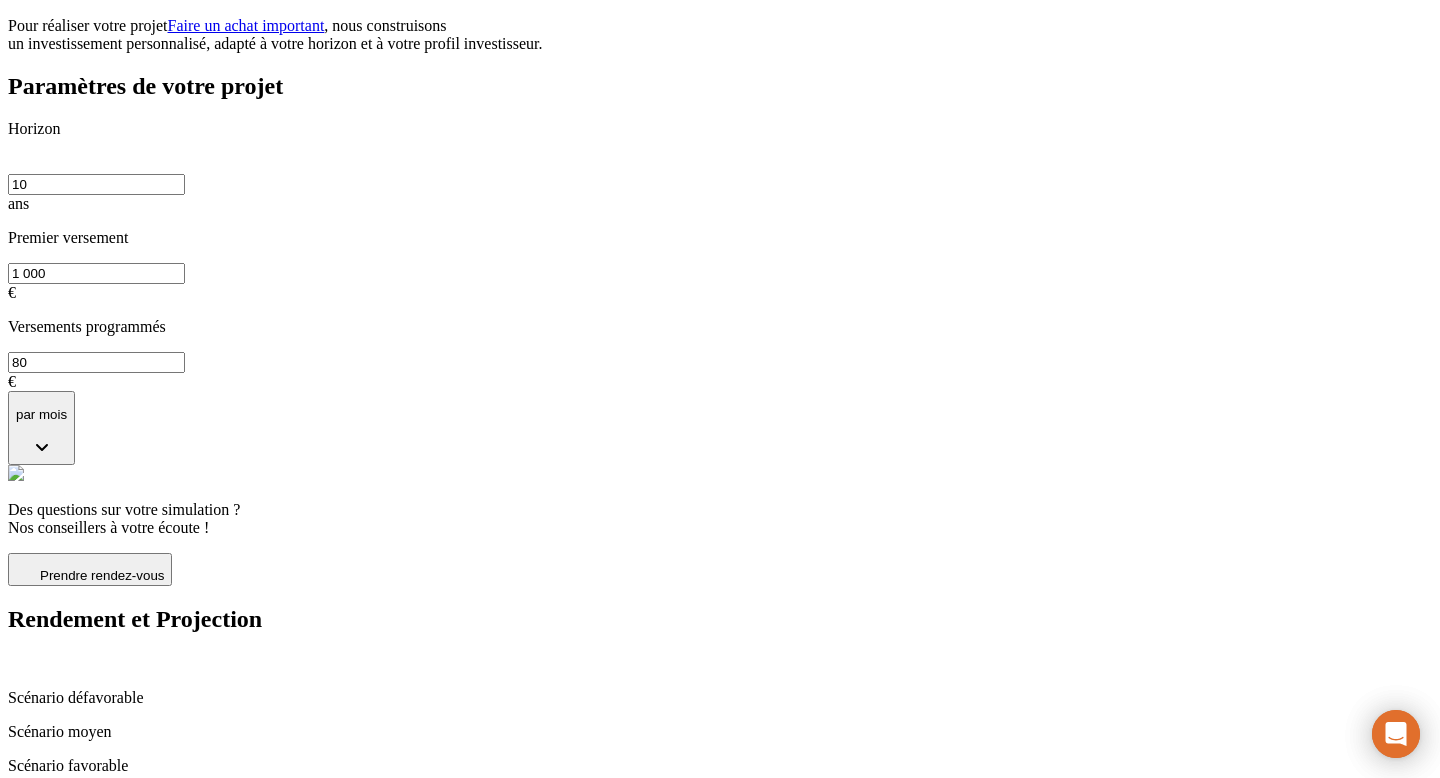 click on "Investir avec Nalo" at bounding box center (69, -74) 